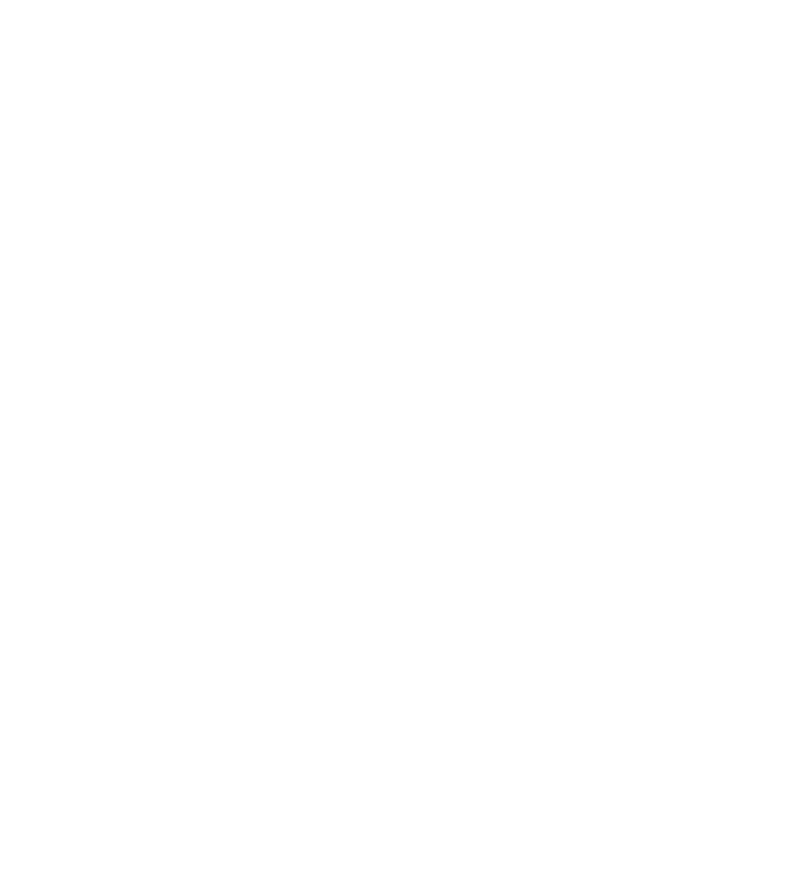 scroll, scrollTop: 0, scrollLeft: 0, axis: both 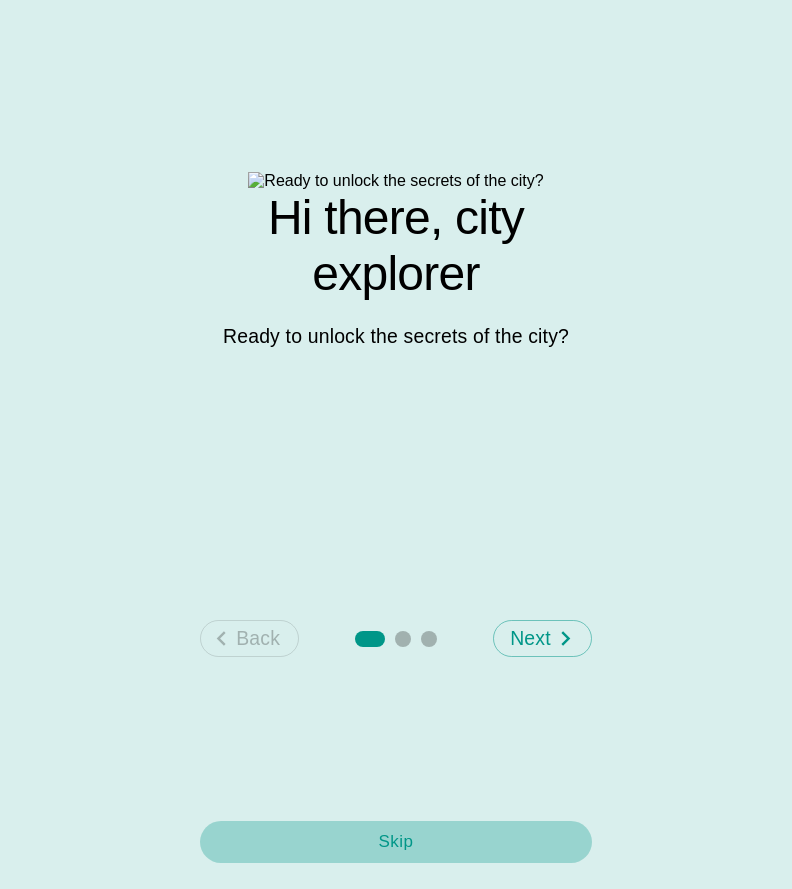 click on "Skip" at bounding box center (396, 842) 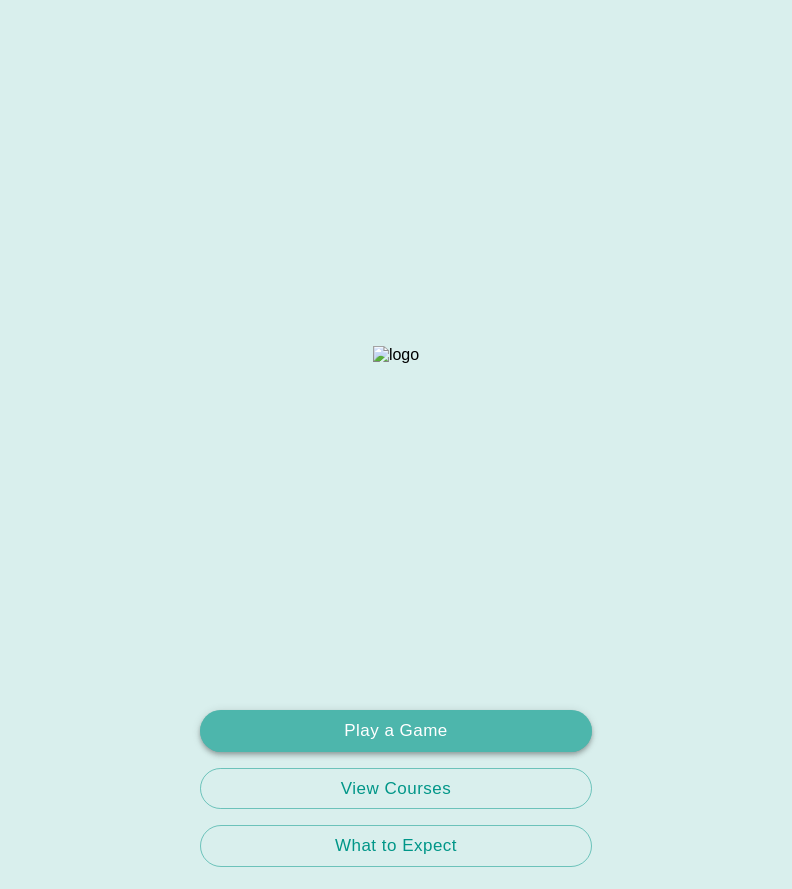 click on "Play a Game" at bounding box center [396, 731] 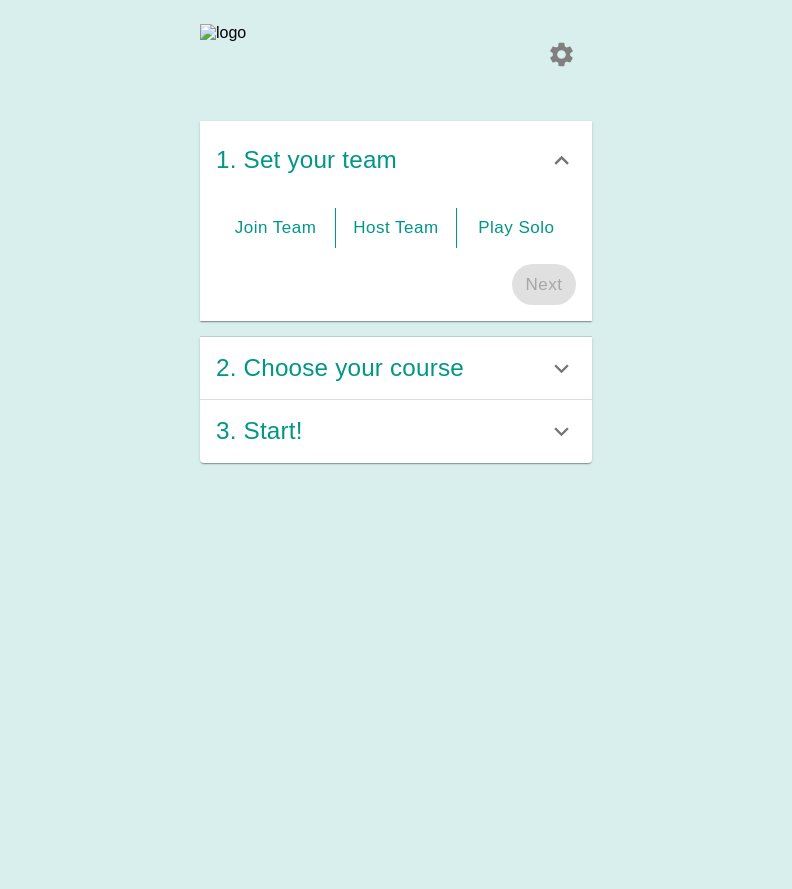 click on "Join Team" at bounding box center (276, 228) 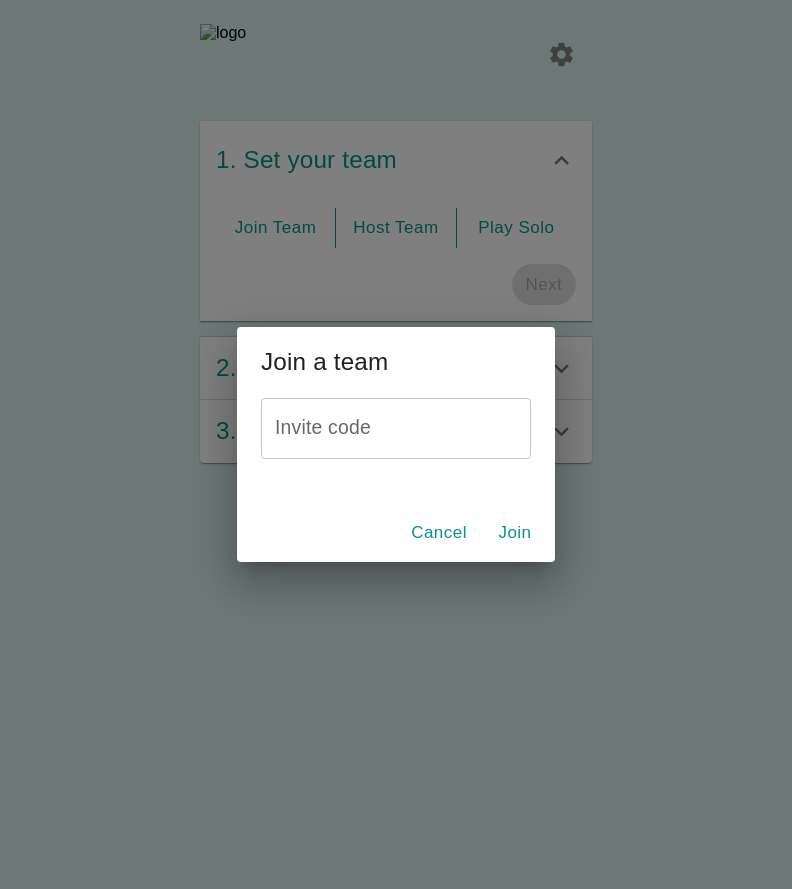 click on "Invite code" at bounding box center [396, 428] 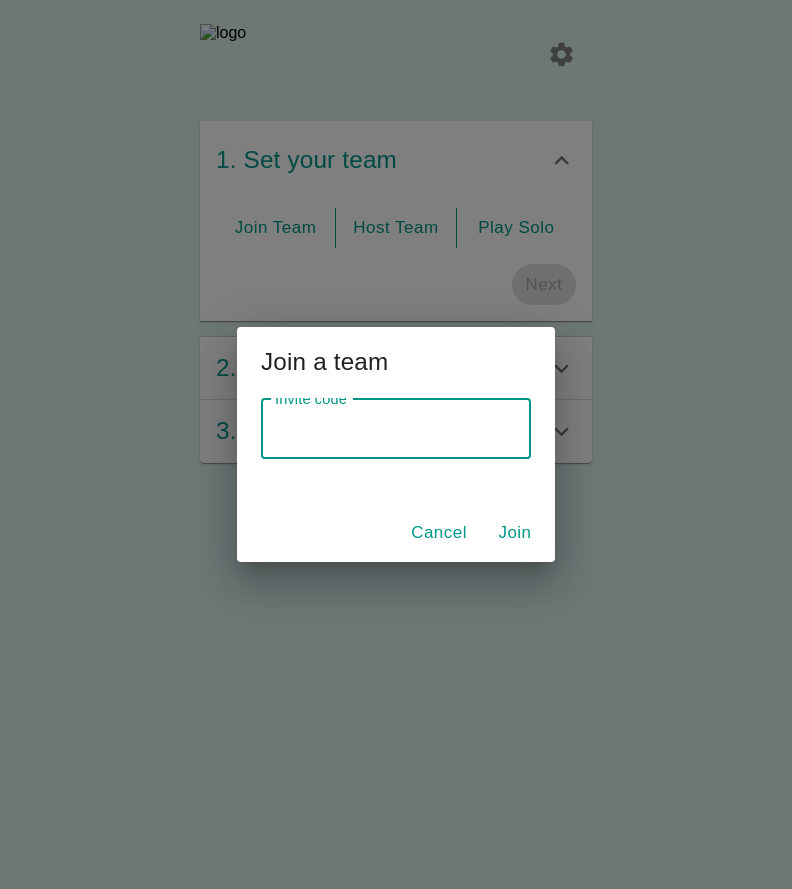 paste on "[CODE]" 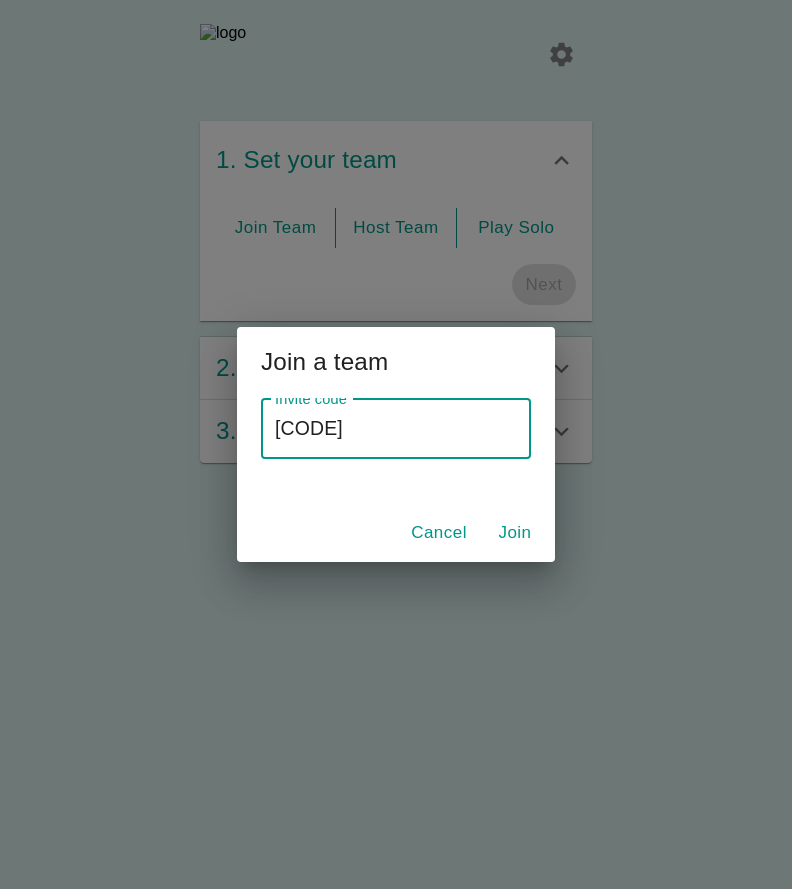 type on "[CODE]" 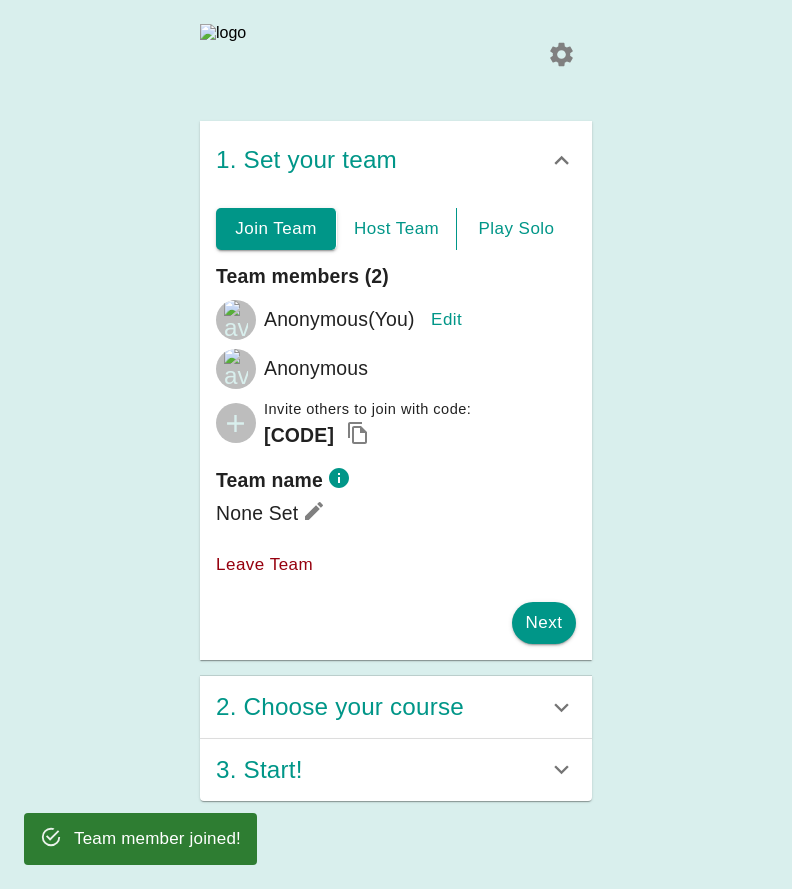 click on "Edit" at bounding box center (447, 320) 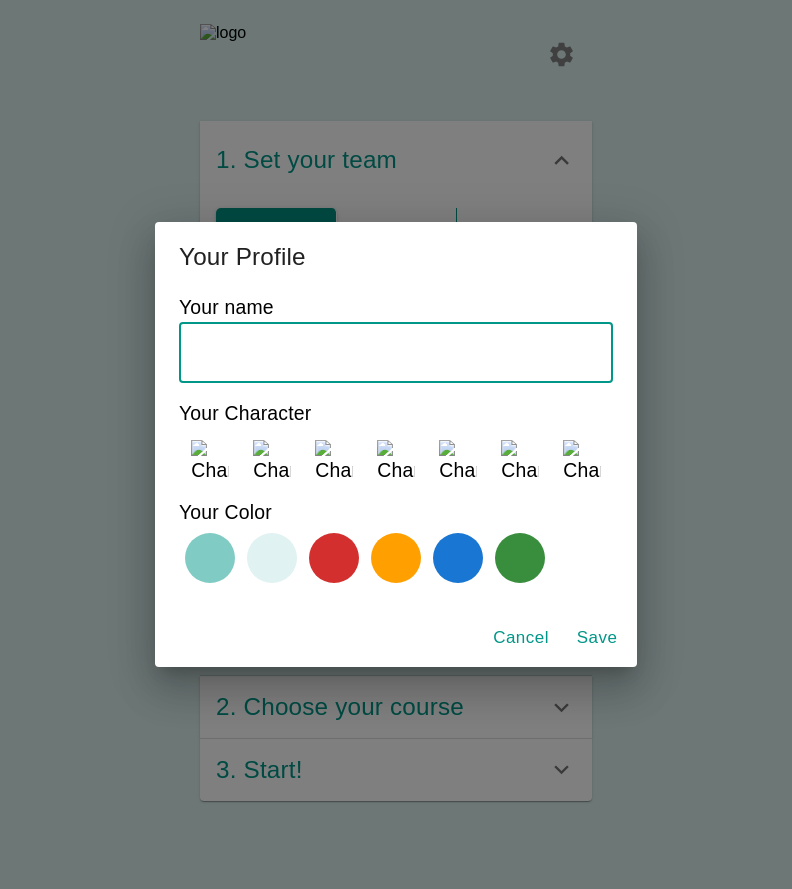 click at bounding box center (396, 352) 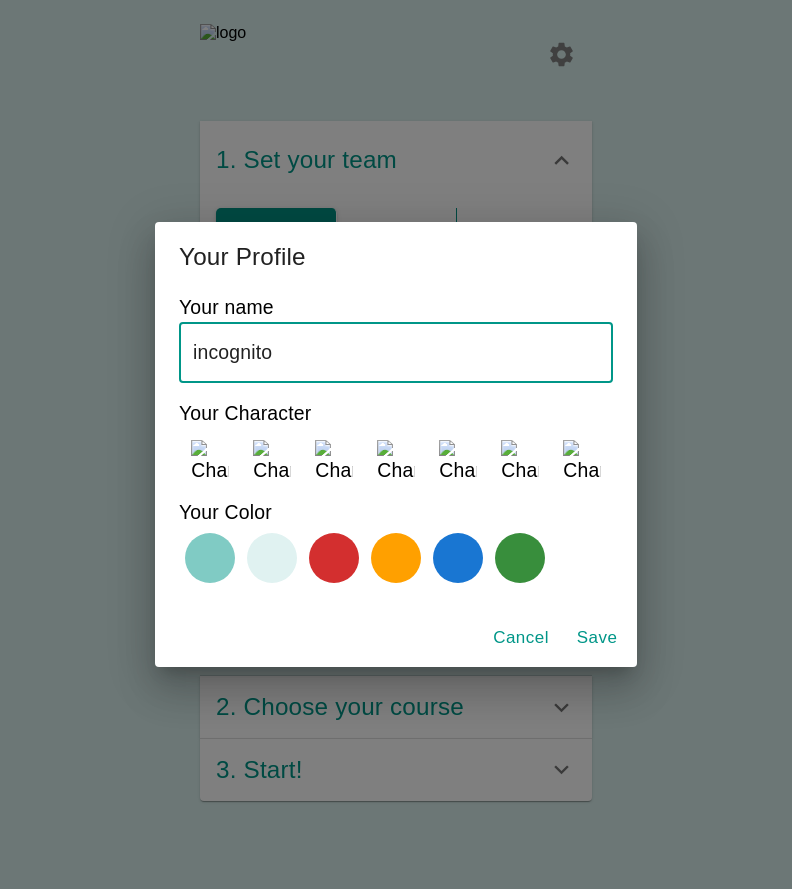 type on "incognito" 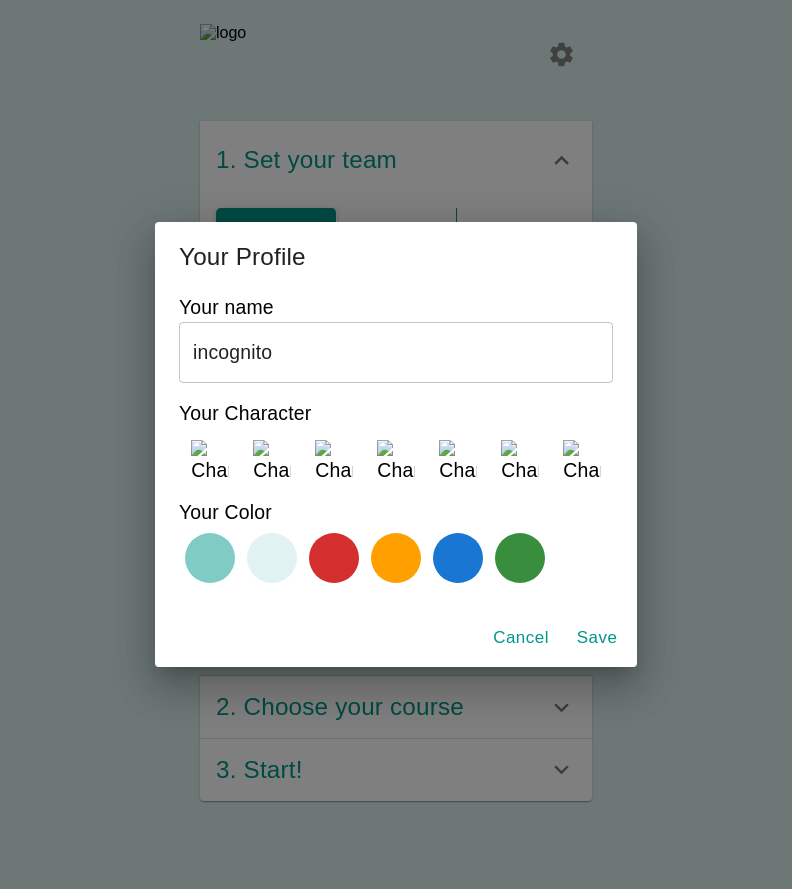 click at bounding box center (210, 459) 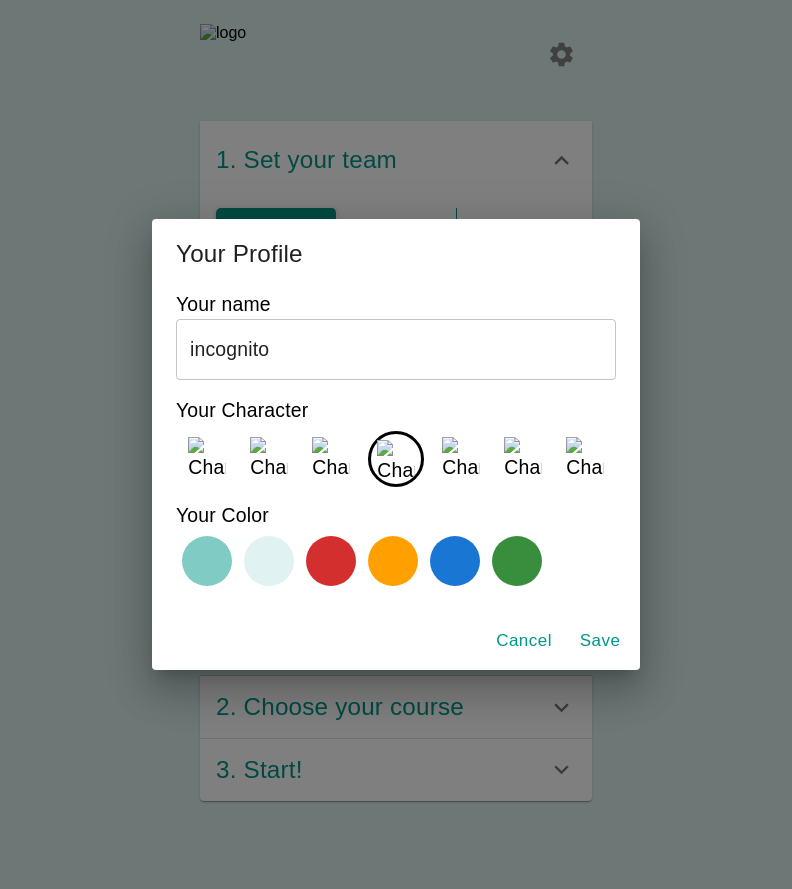click at bounding box center (331, 561) 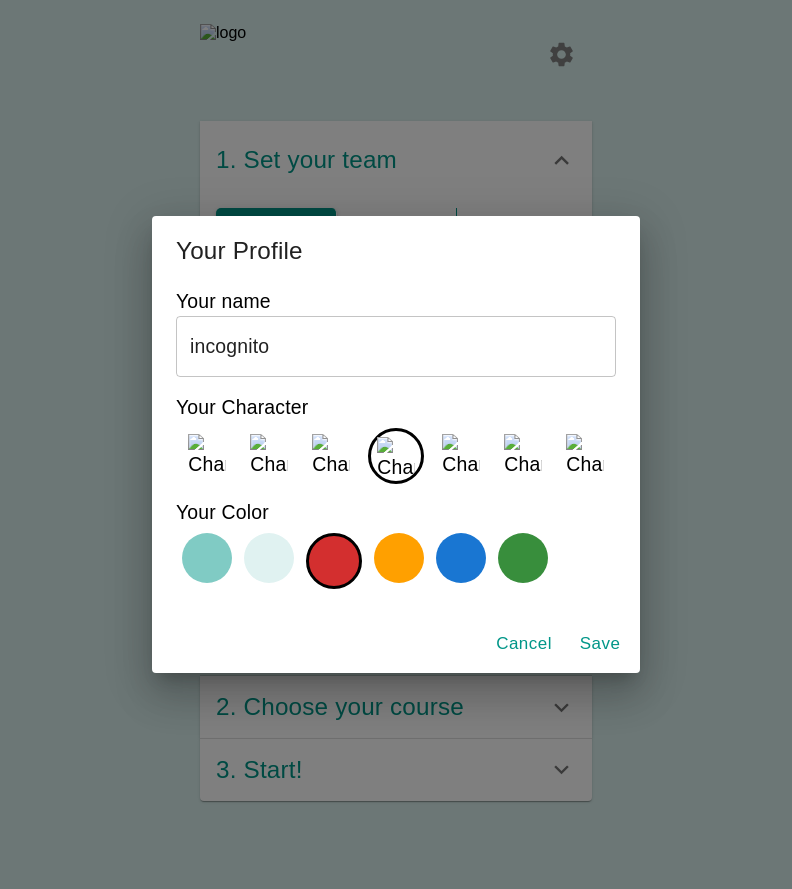 click on "Save" at bounding box center [600, 644] 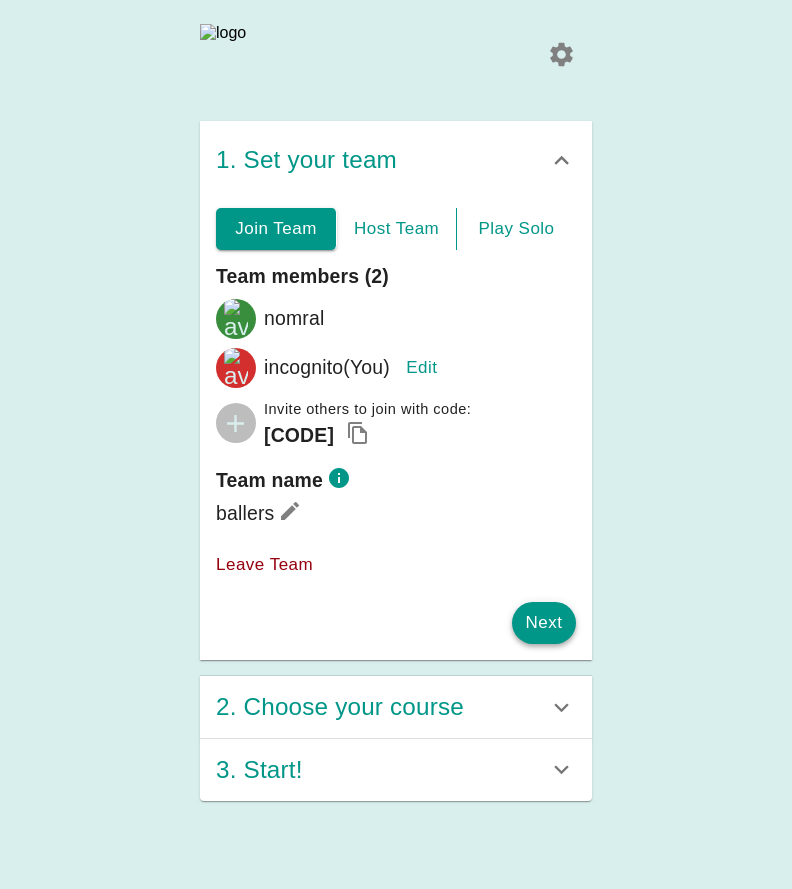 click on "Next" at bounding box center [544, 623] 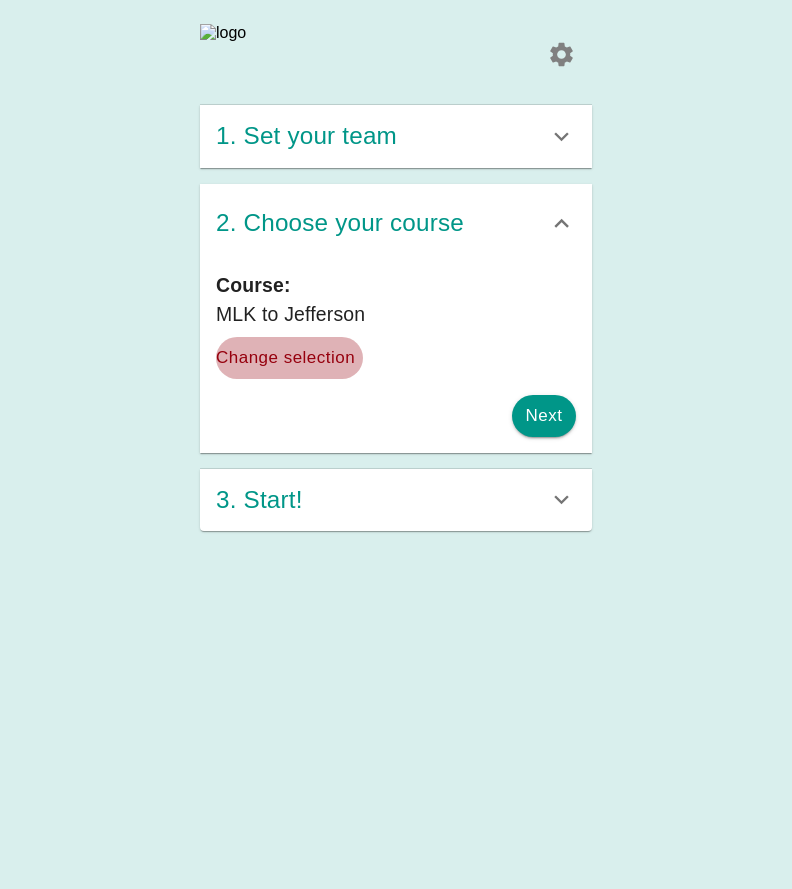 click on "Change selection" at bounding box center (289, 358) 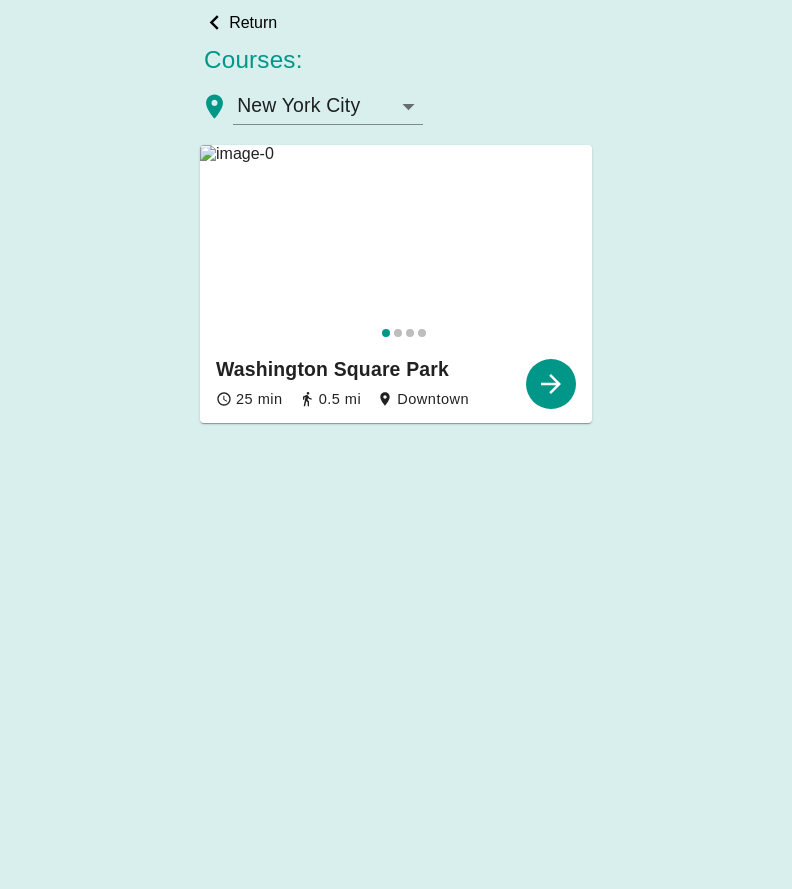 click at bounding box center (396, 245) 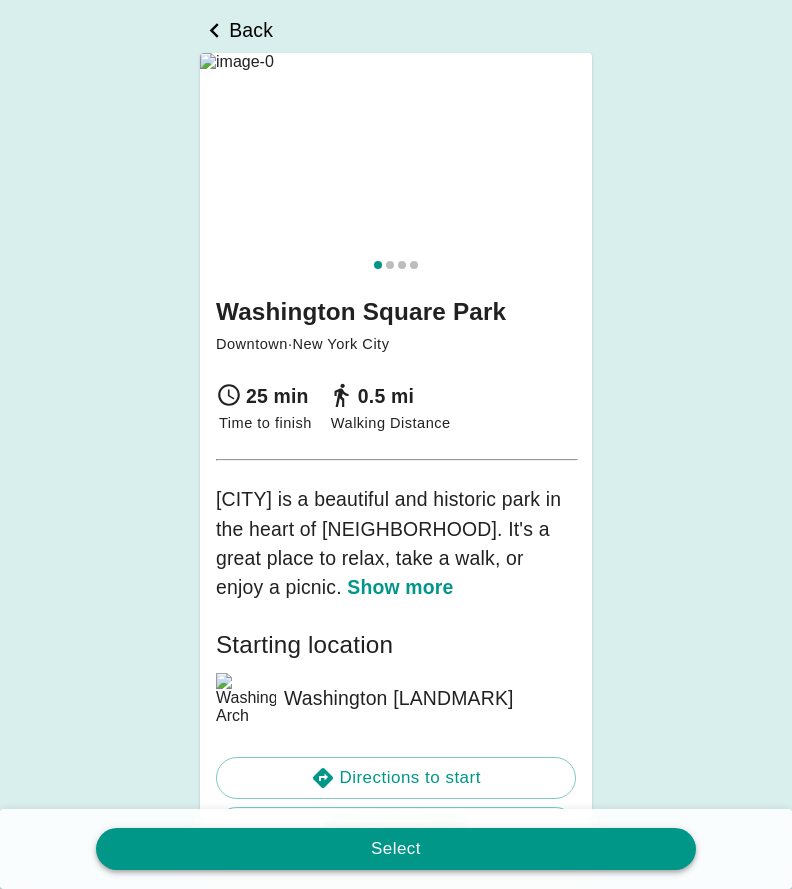 click on "Select" at bounding box center [396, 849] 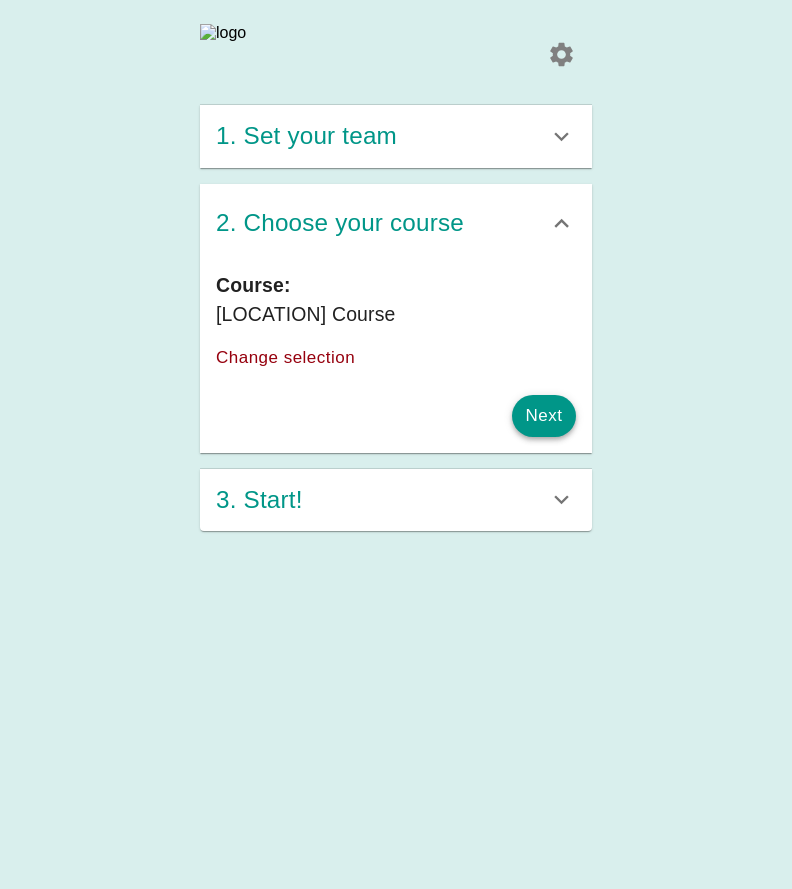 click on "Next" at bounding box center [544, 416] 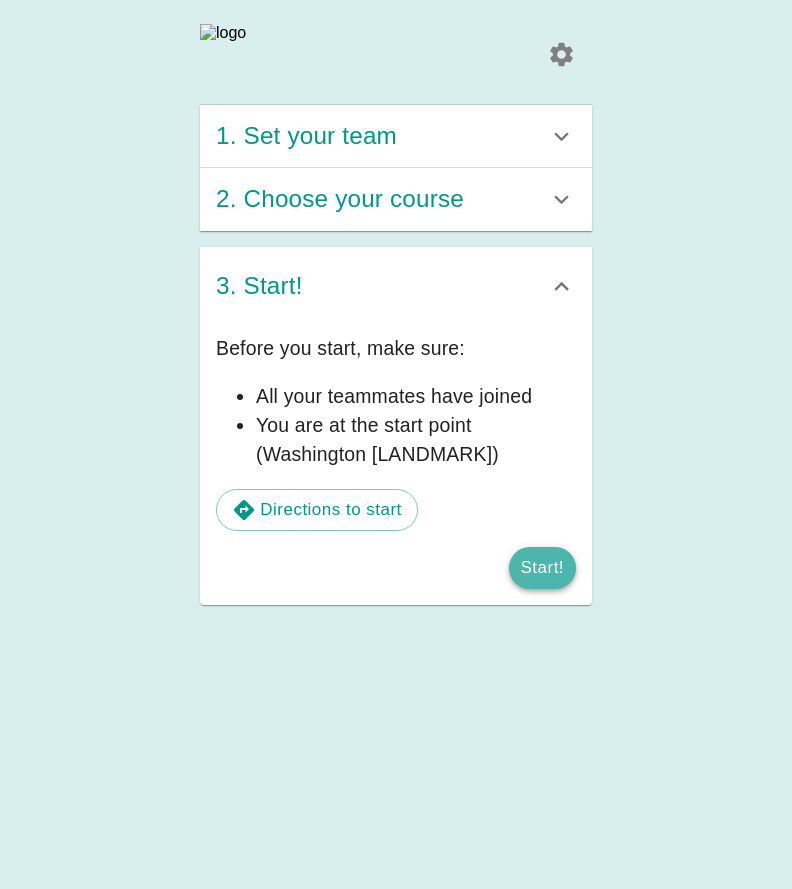 click on "Start!" at bounding box center [542, 568] 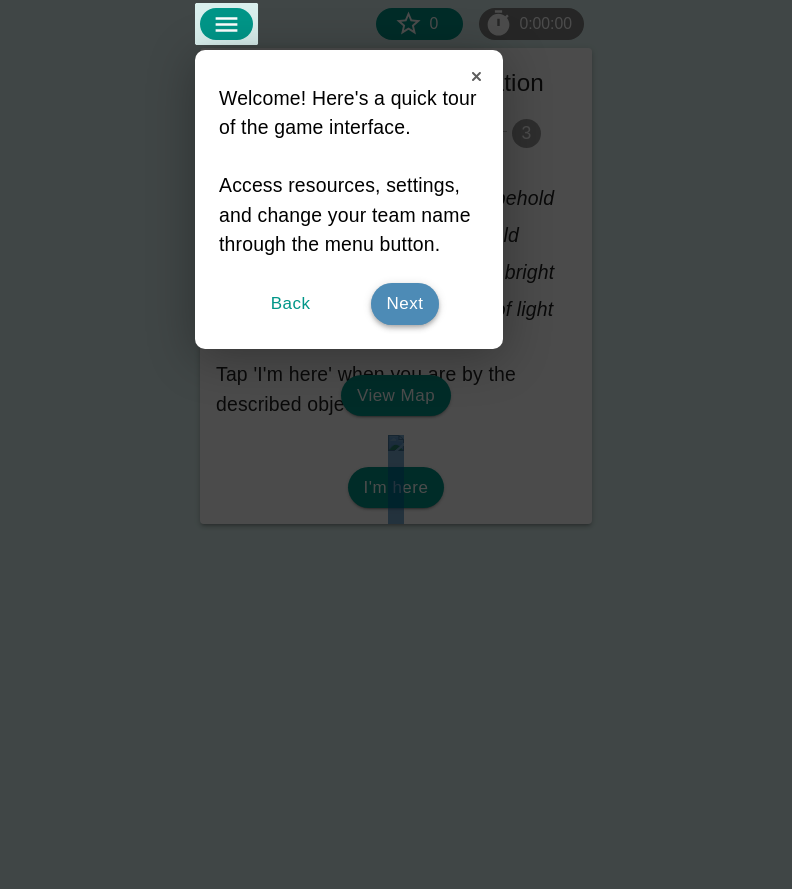 click on "Next" at bounding box center [405, 304] 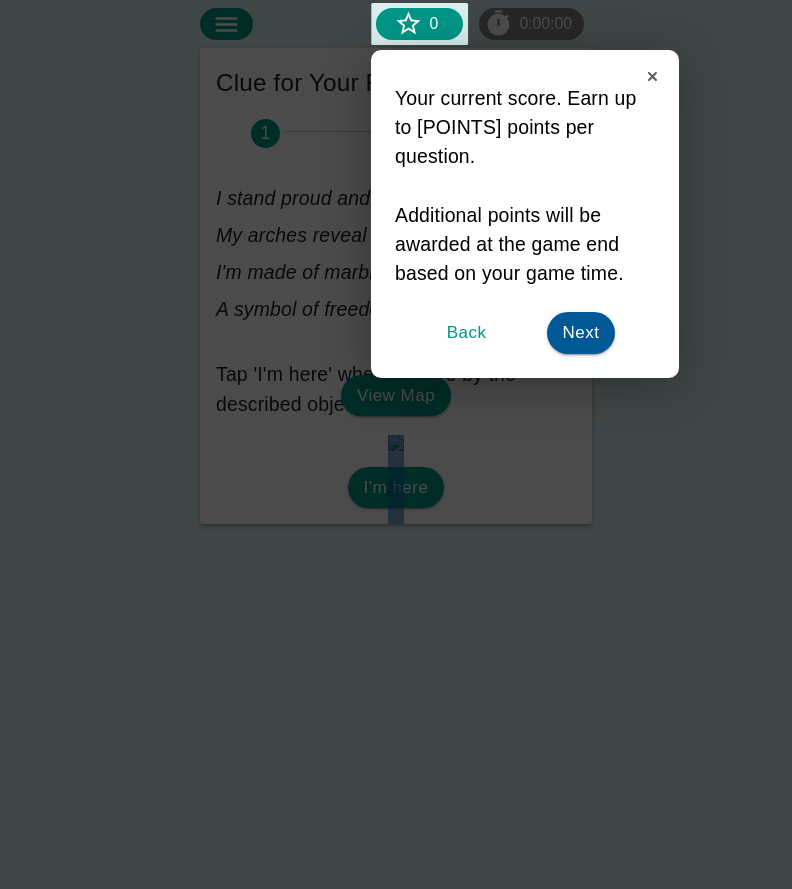 click at bounding box center (371, 3) 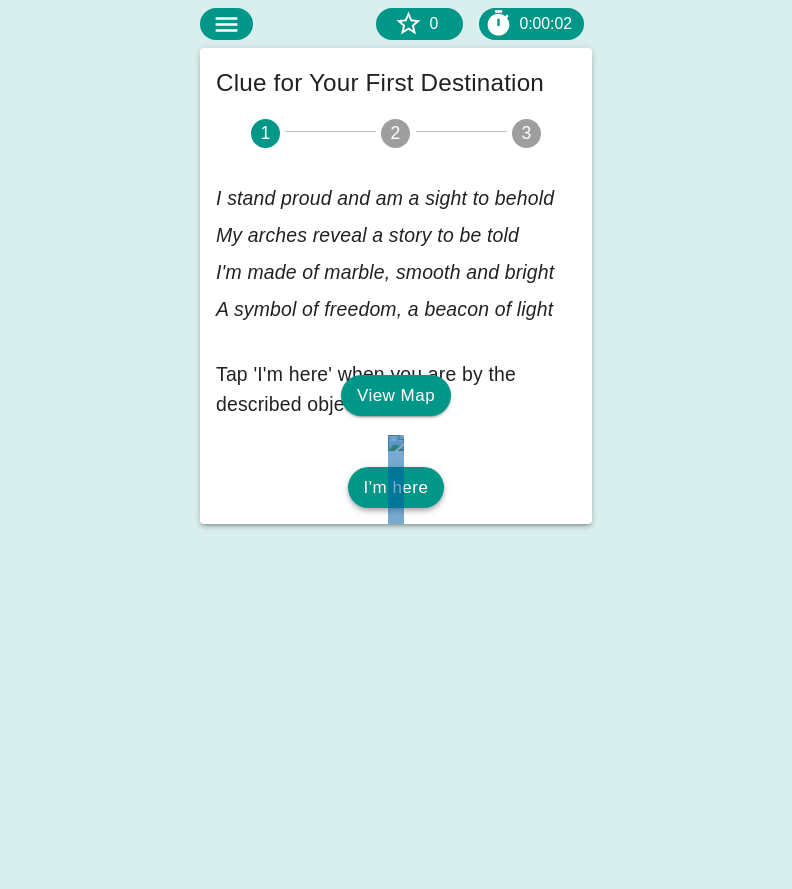 click on "I'm here" at bounding box center [396, 488] 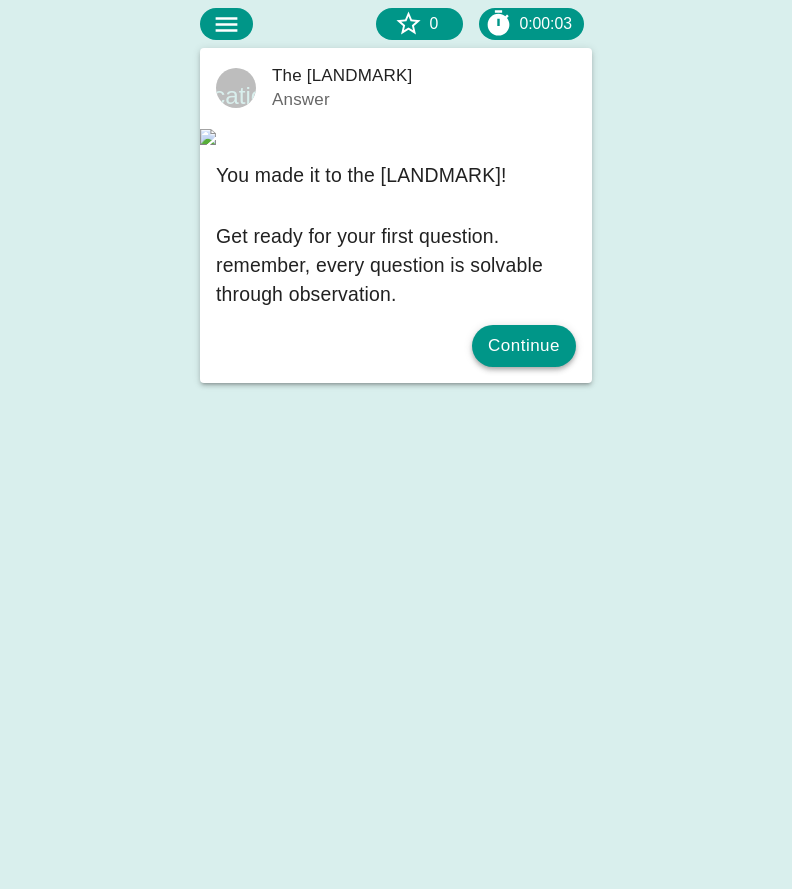 click on "Continue" at bounding box center (524, 346) 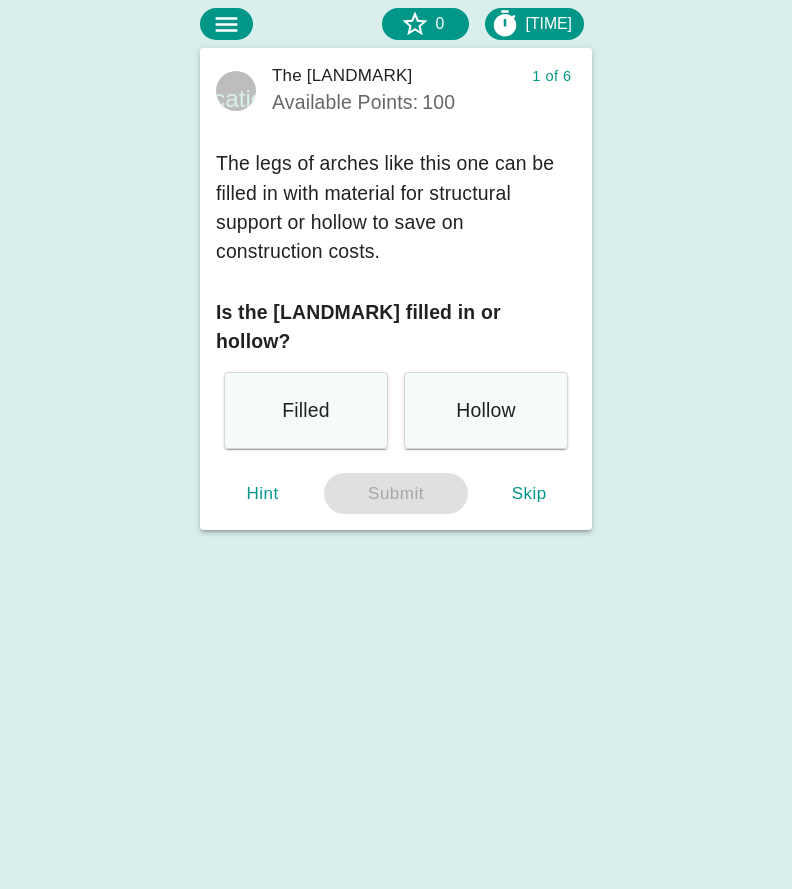 click on "Filled" at bounding box center [305, 410] 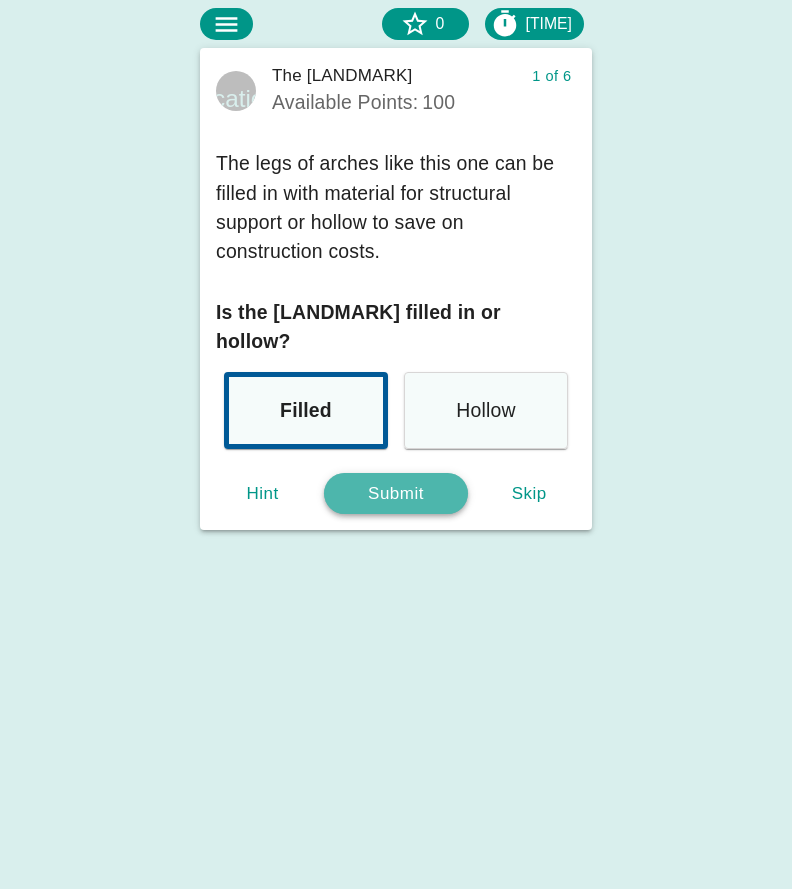 click on "Submit" at bounding box center [396, 494] 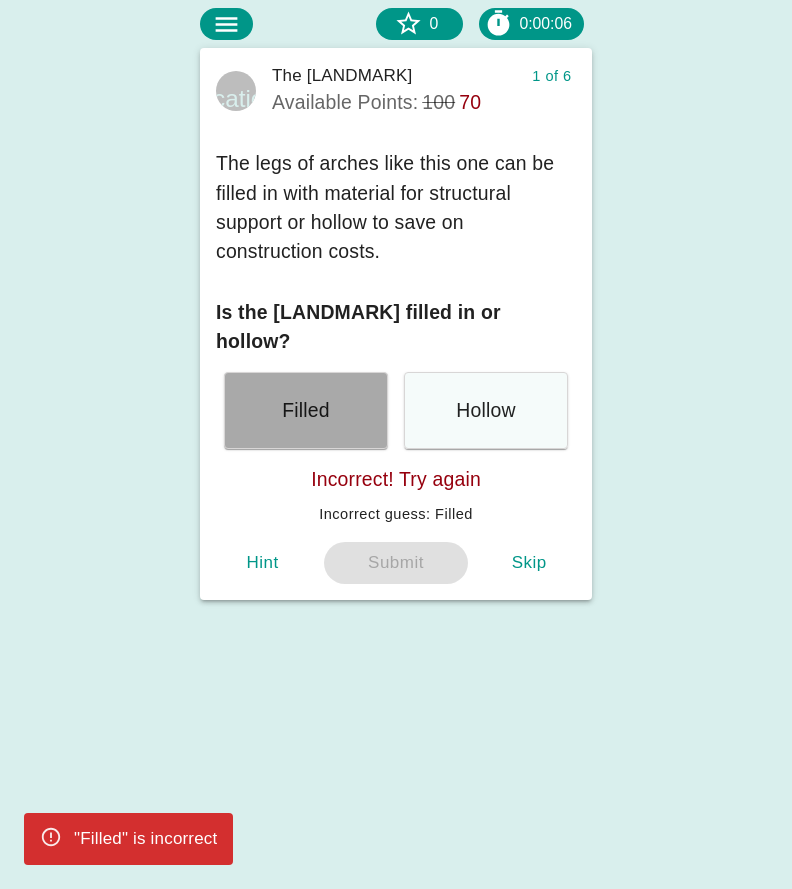 click on "Hollow" at bounding box center [306, 410] 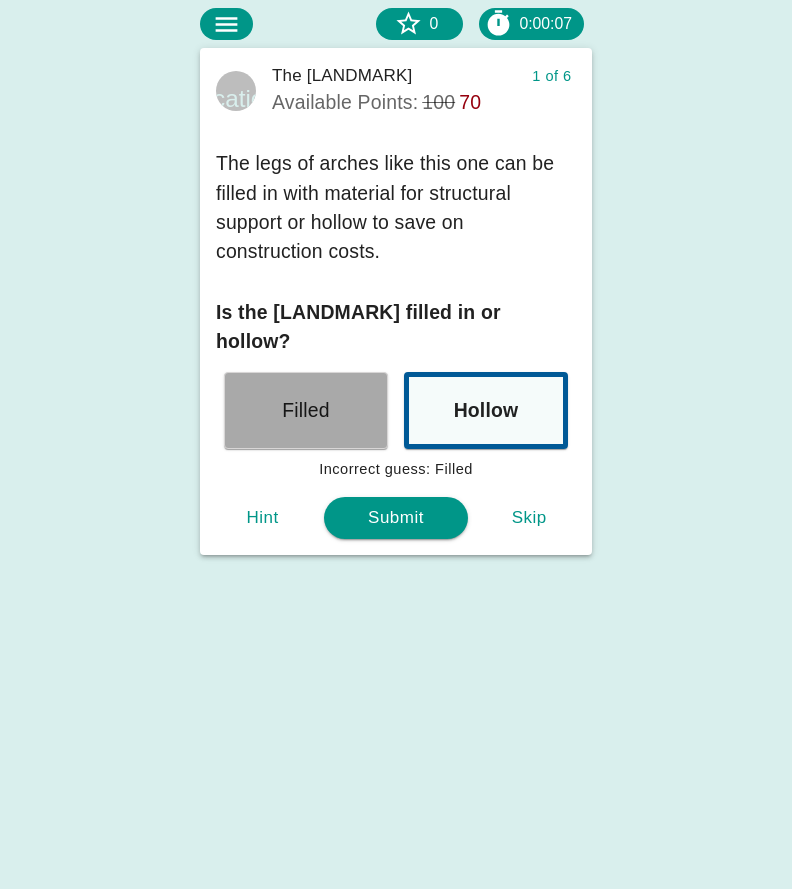 click on "Hint Submit Skip" at bounding box center [396, 526] 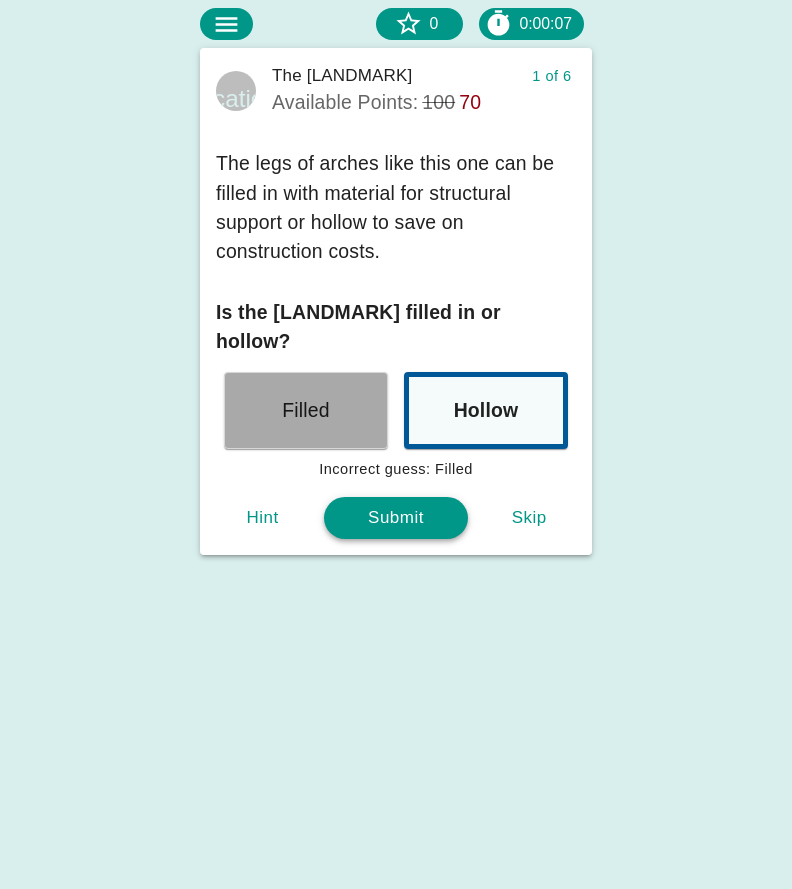 click on "Submit" at bounding box center (396, 518) 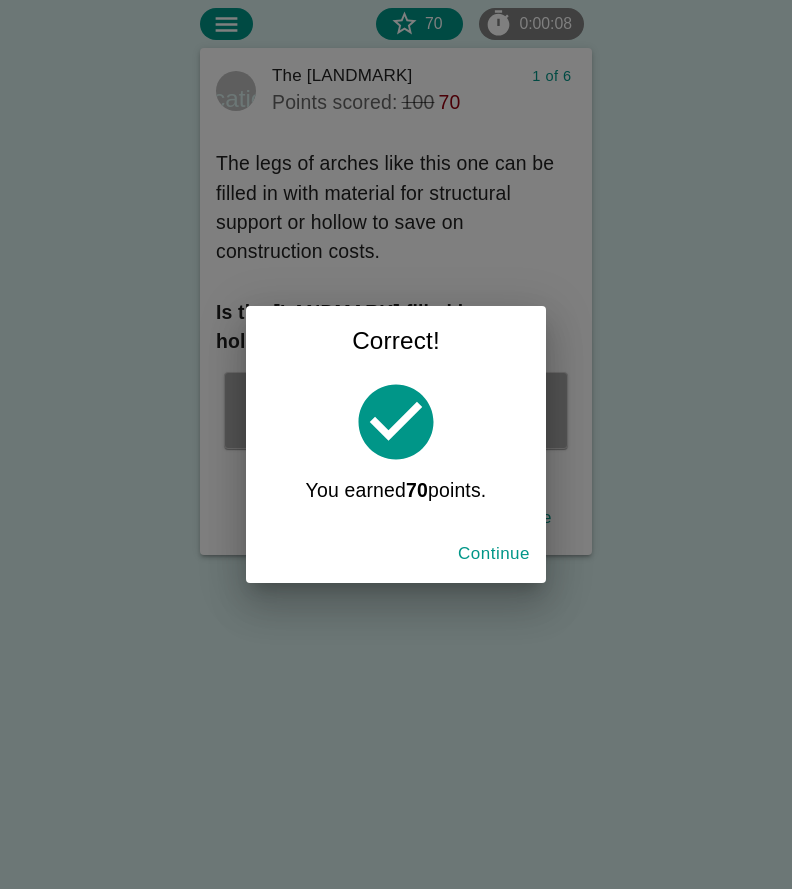 click on "Continue" at bounding box center [494, 554] 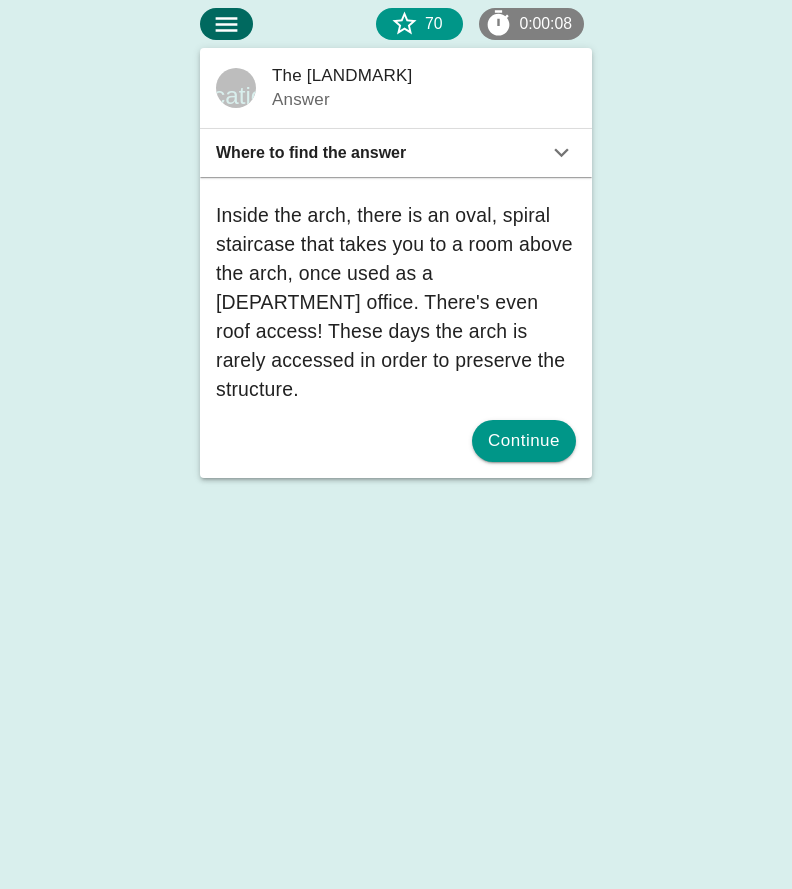 click at bounding box center [226, 24] 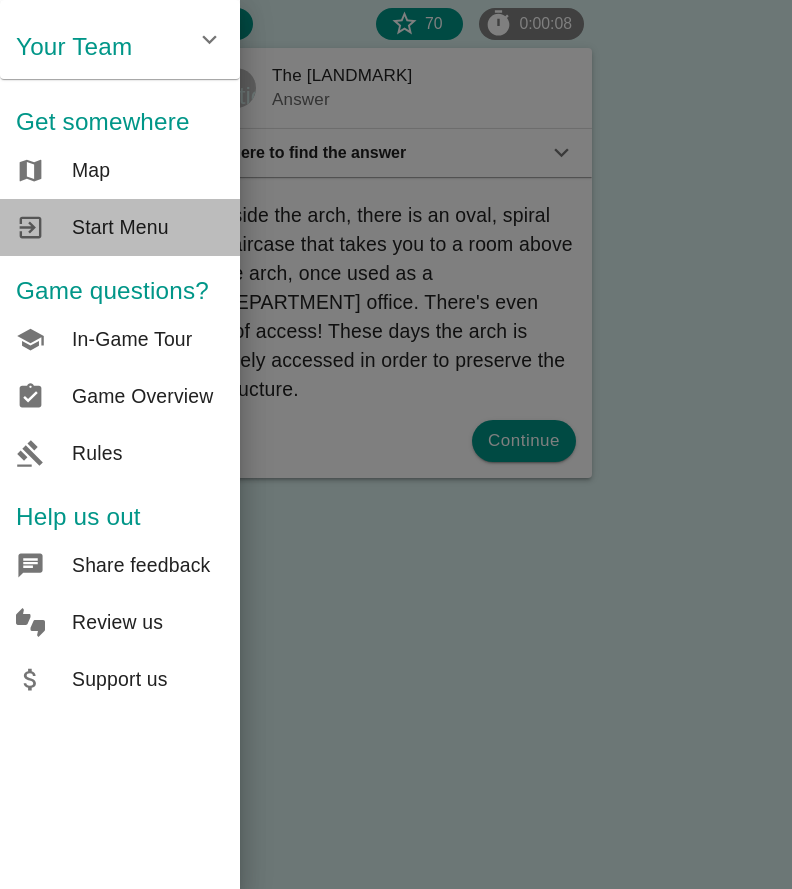 click on "Start Menu" at bounding box center [120, 227] 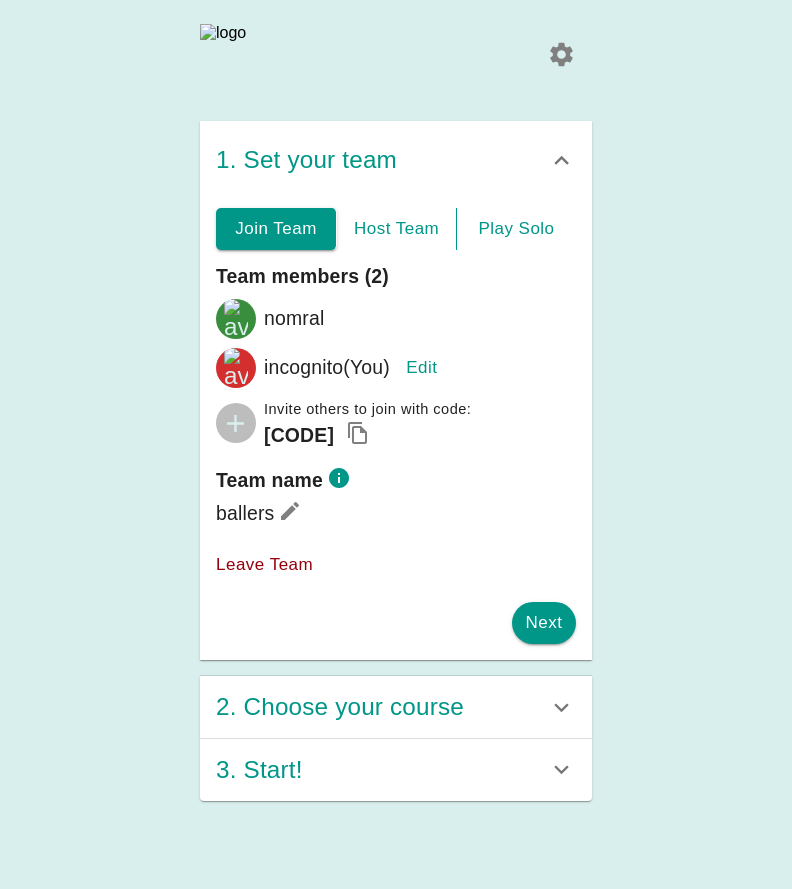 click at bounding box center (561, 54) 